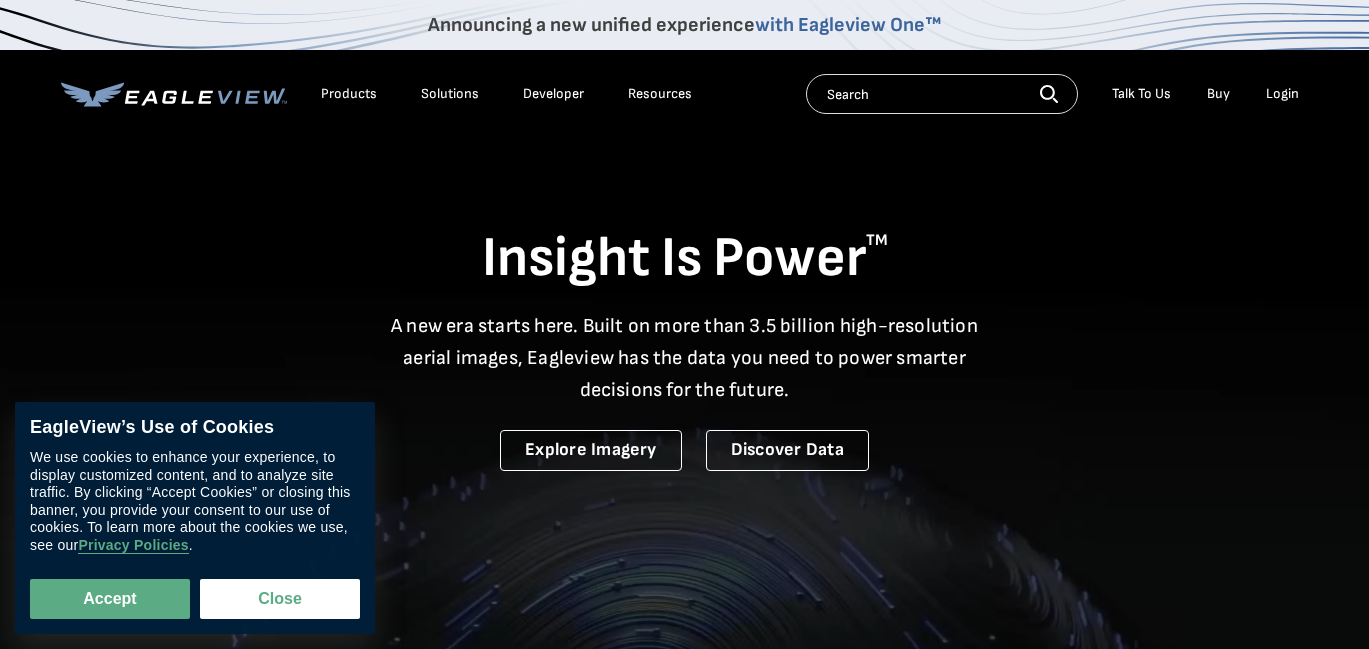 scroll, scrollTop: 0, scrollLeft: 0, axis: both 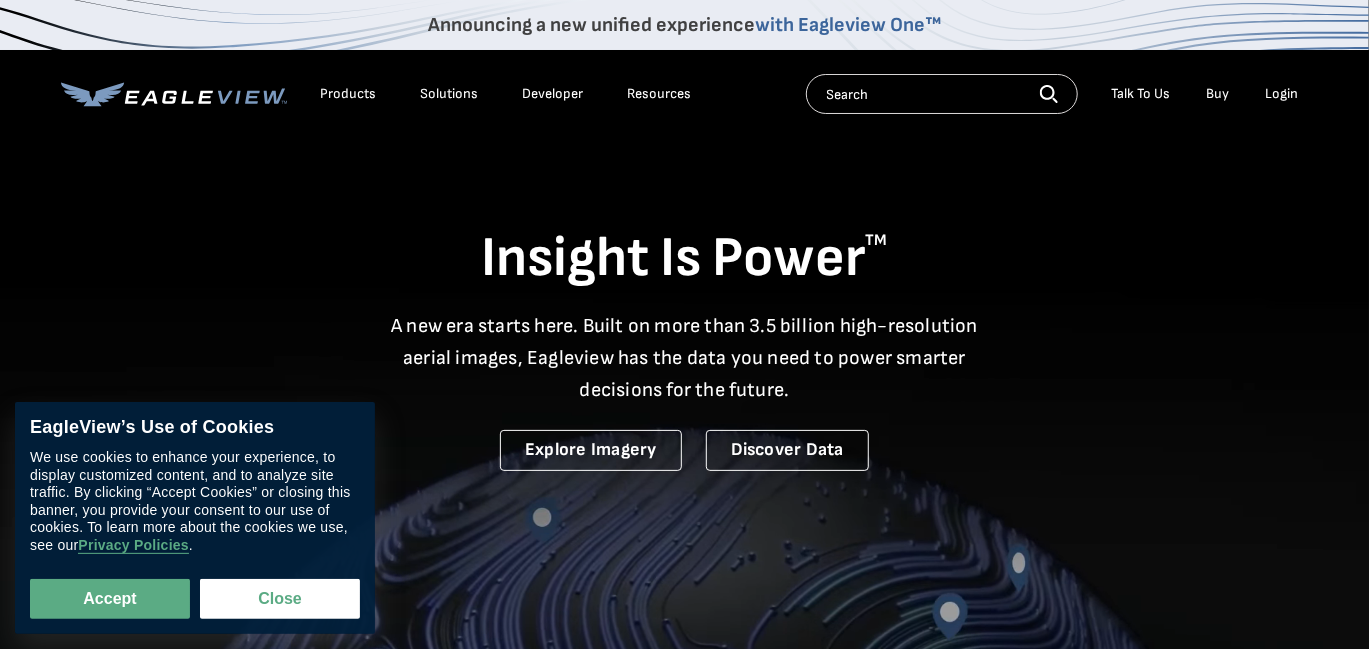 click on "Login" at bounding box center [1282, 94] 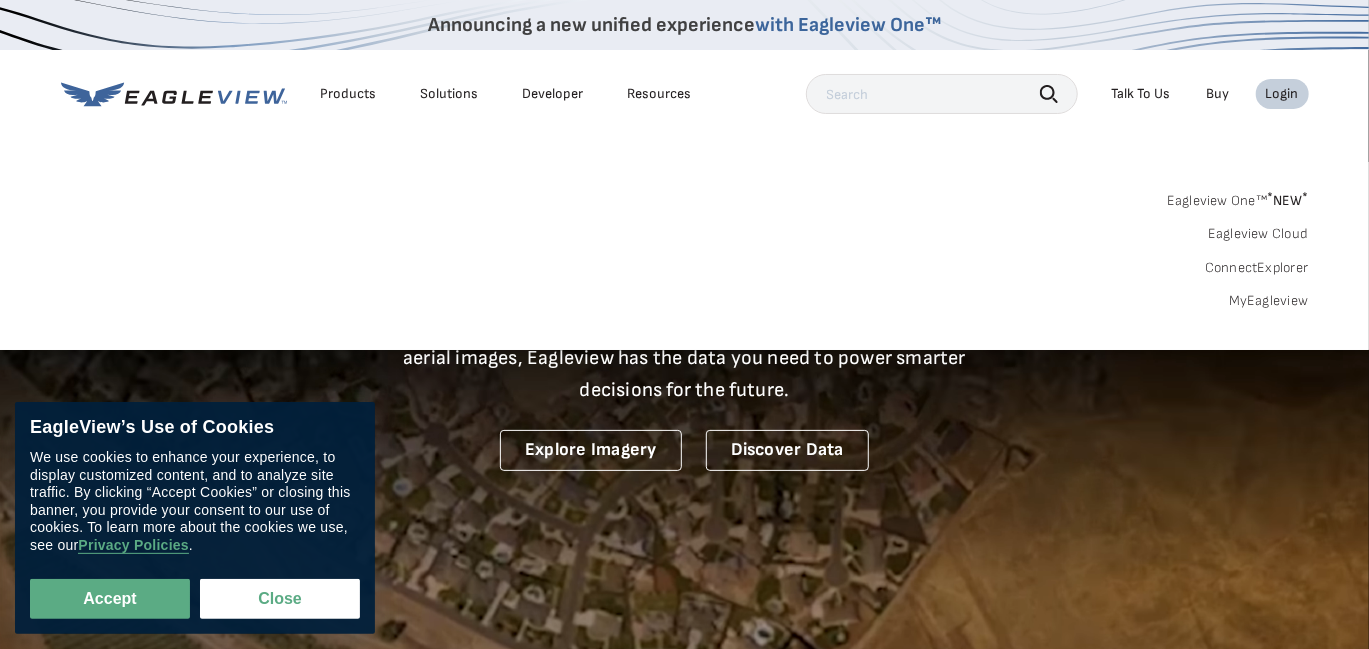 click on "Eagleview One™  * NEW *" at bounding box center [1238, 197] 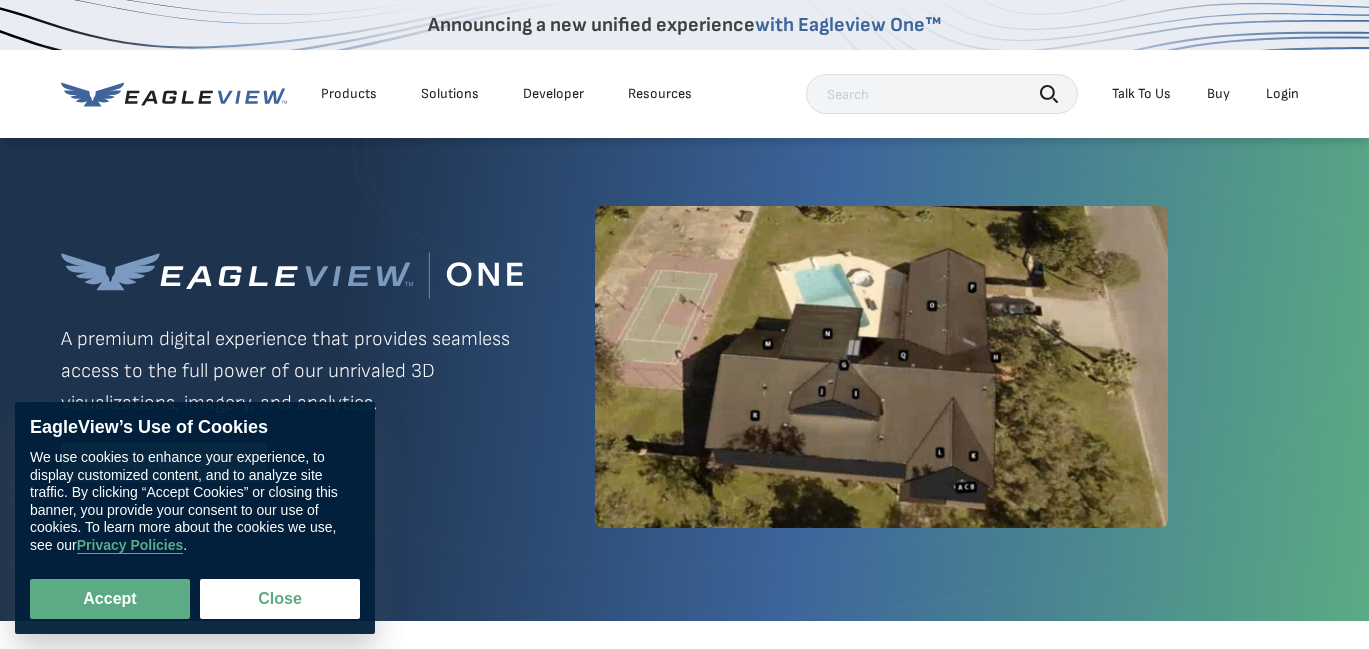 scroll, scrollTop: 0, scrollLeft: 0, axis: both 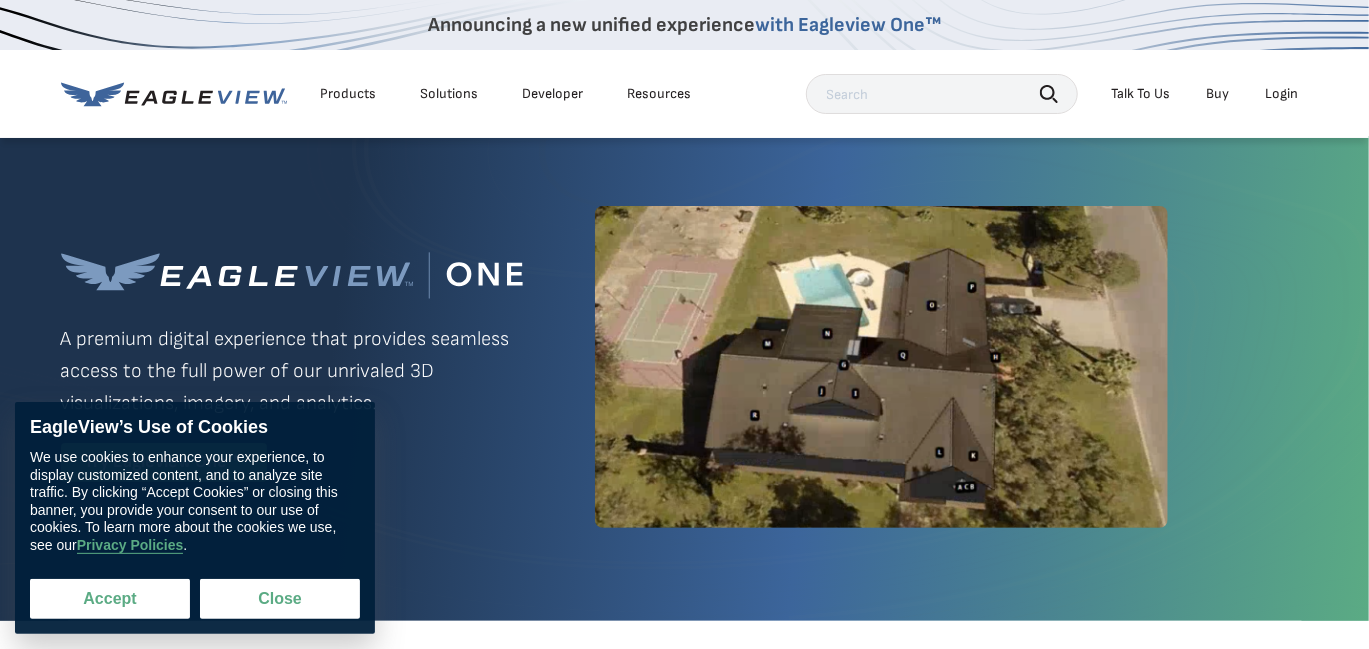click on "Accept" at bounding box center (110, 599) 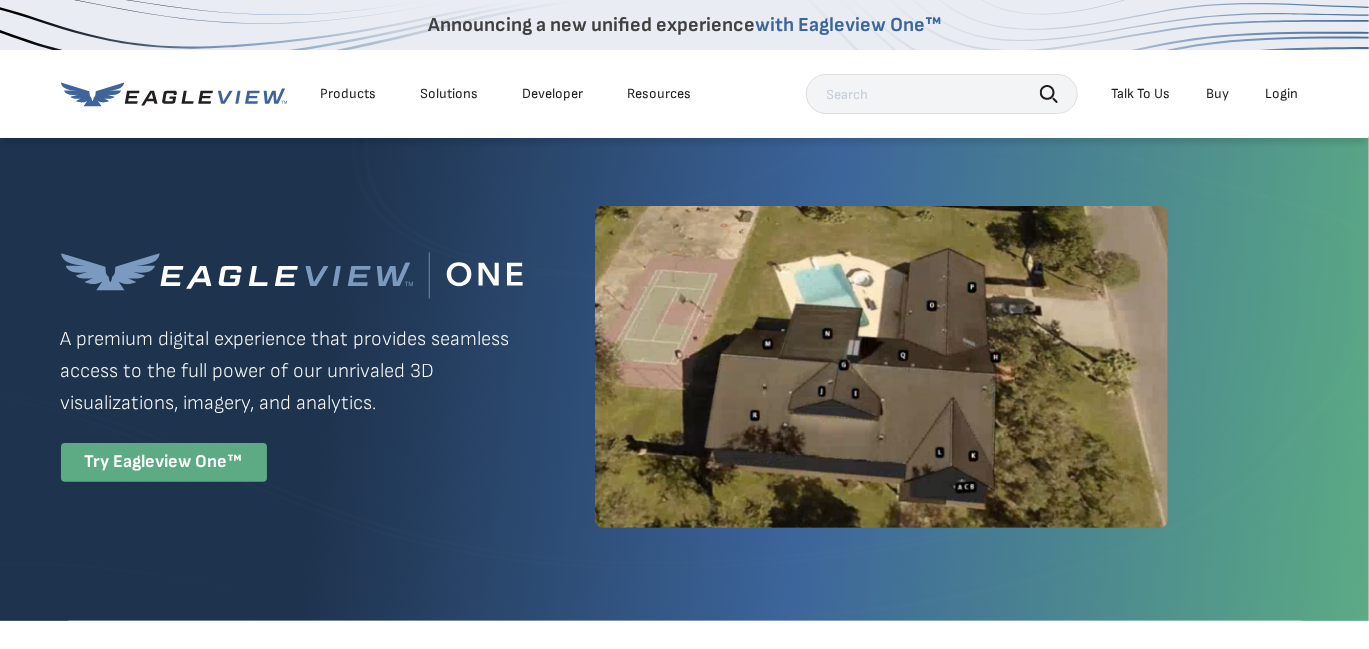 click on "Login" at bounding box center (1282, 94) 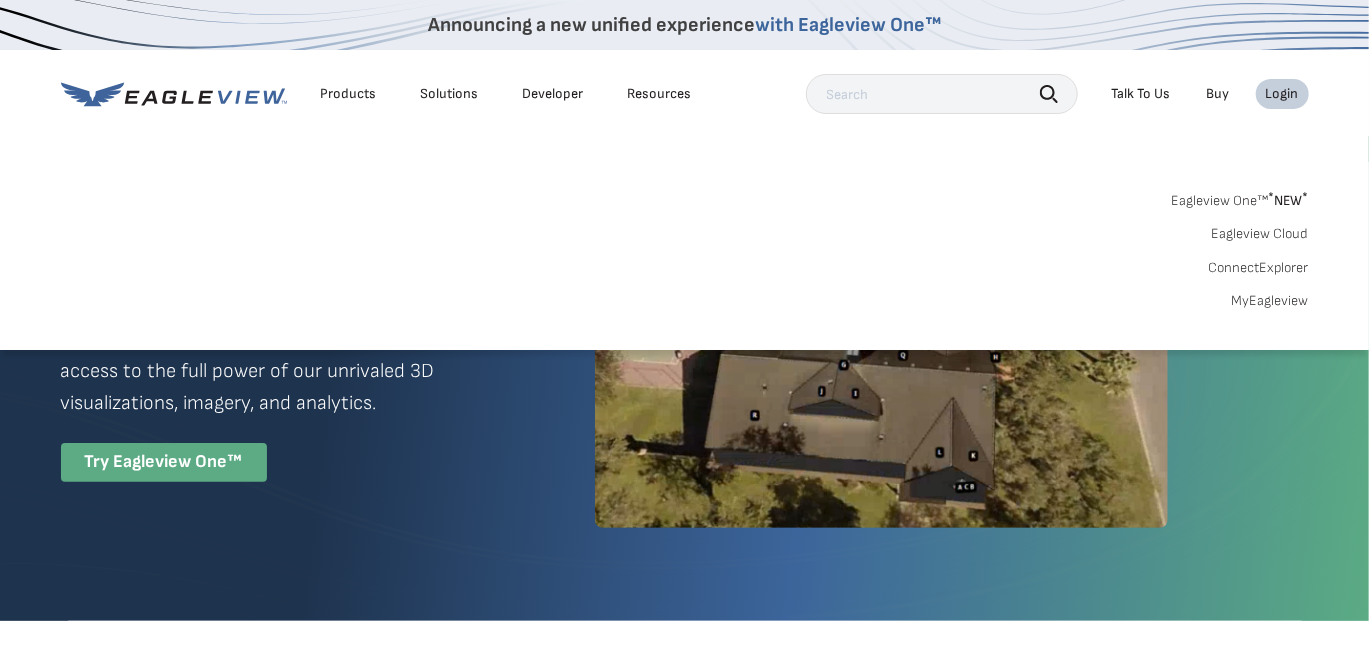 click on "Eagleview Cloud" at bounding box center (1260, 234) 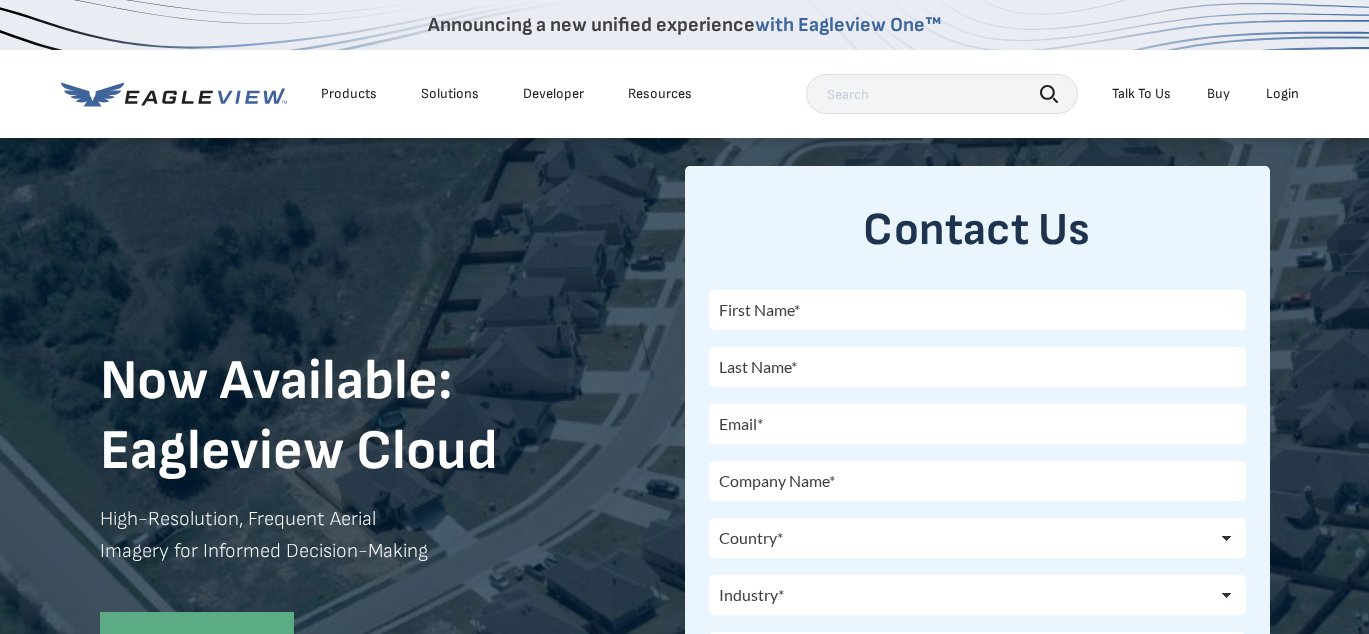 scroll, scrollTop: 0, scrollLeft: 0, axis: both 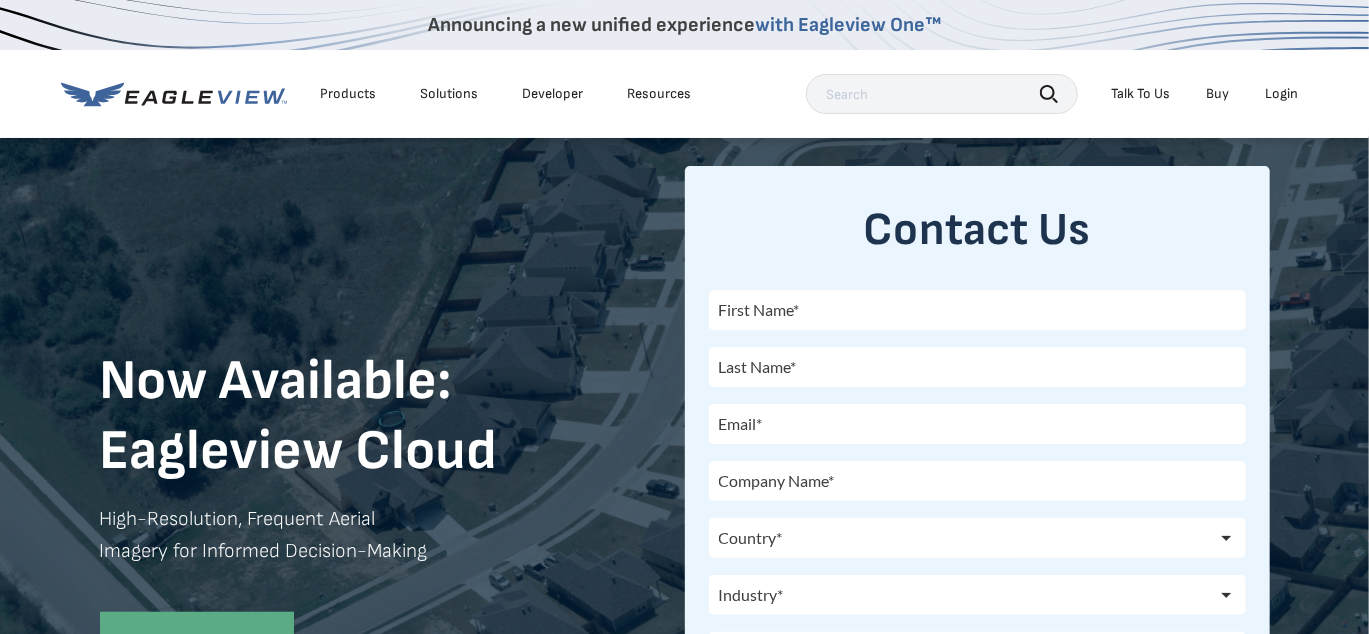 click on "Login" at bounding box center (1282, 94) 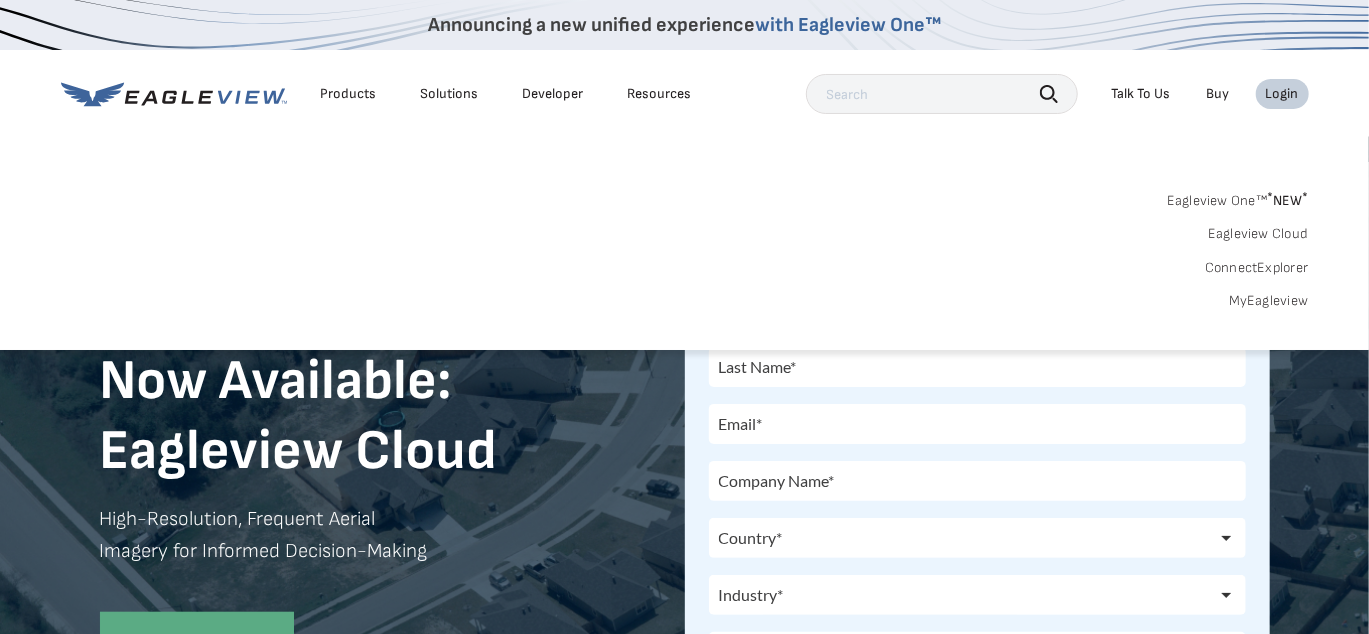click on "MyEagleview" at bounding box center [1269, 301] 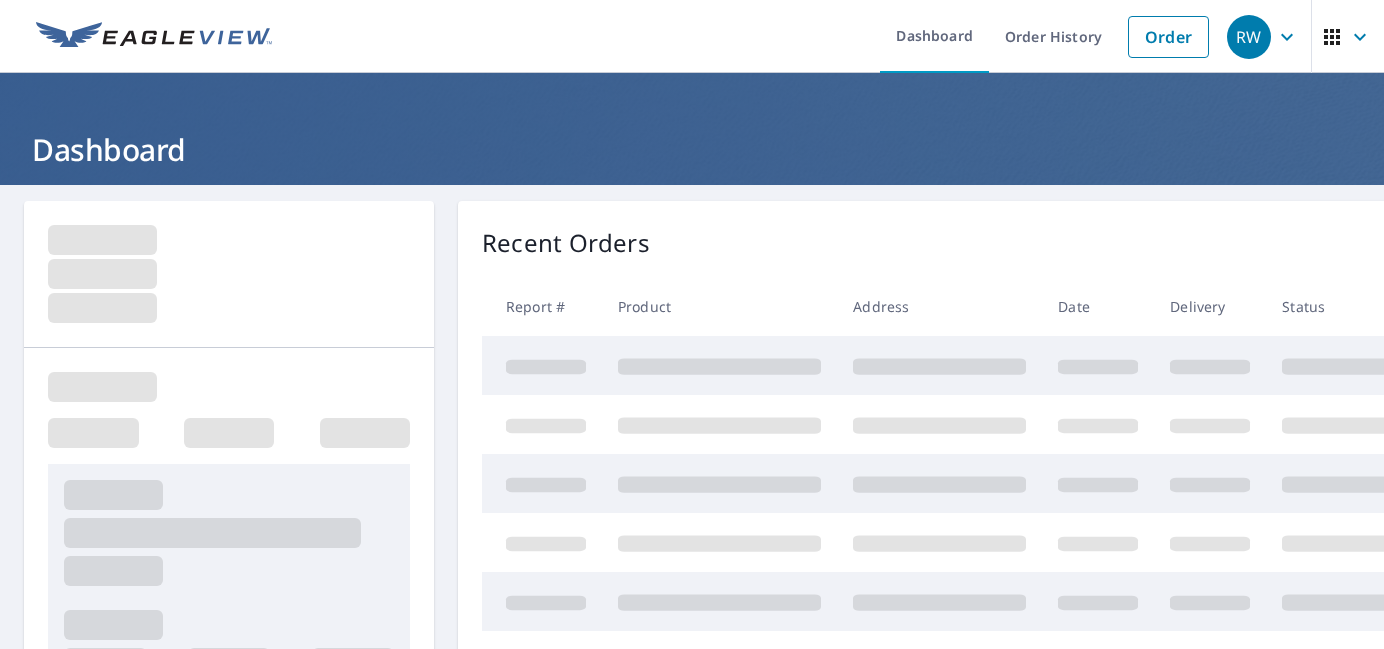 scroll, scrollTop: 0, scrollLeft: 0, axis: both 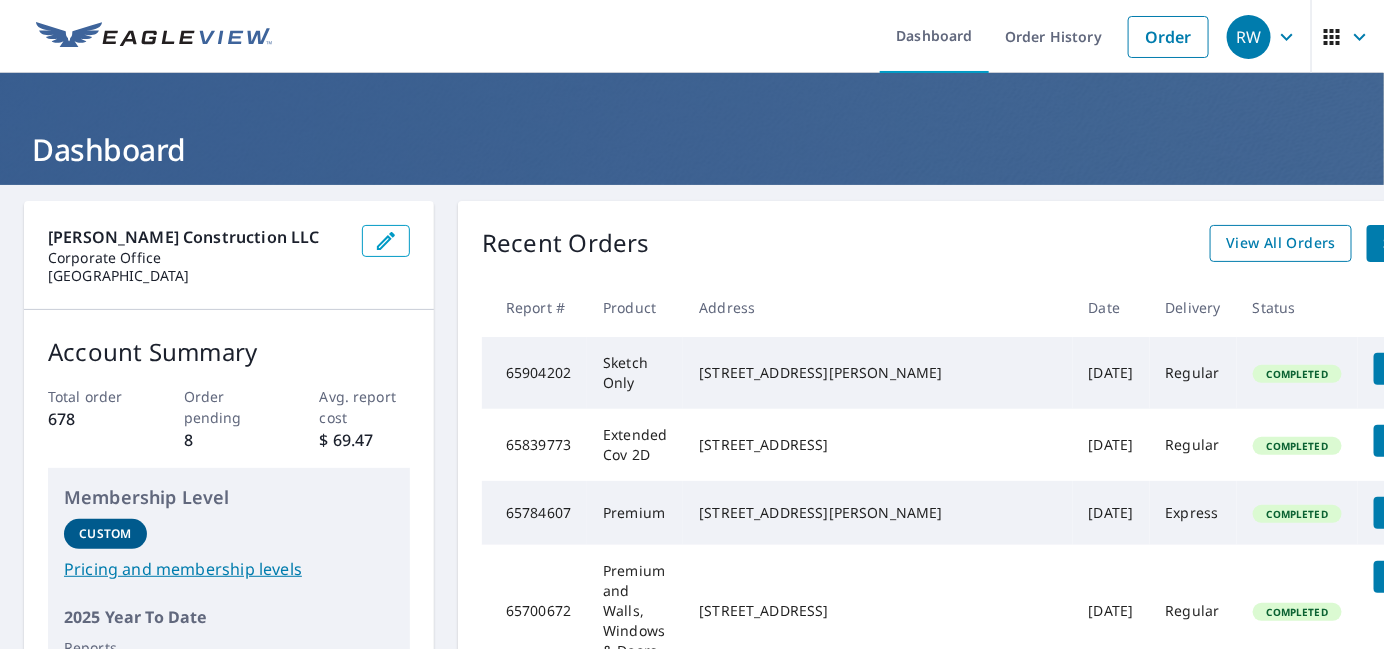 click on "View All Orders" at bounding box center [1281, 243] 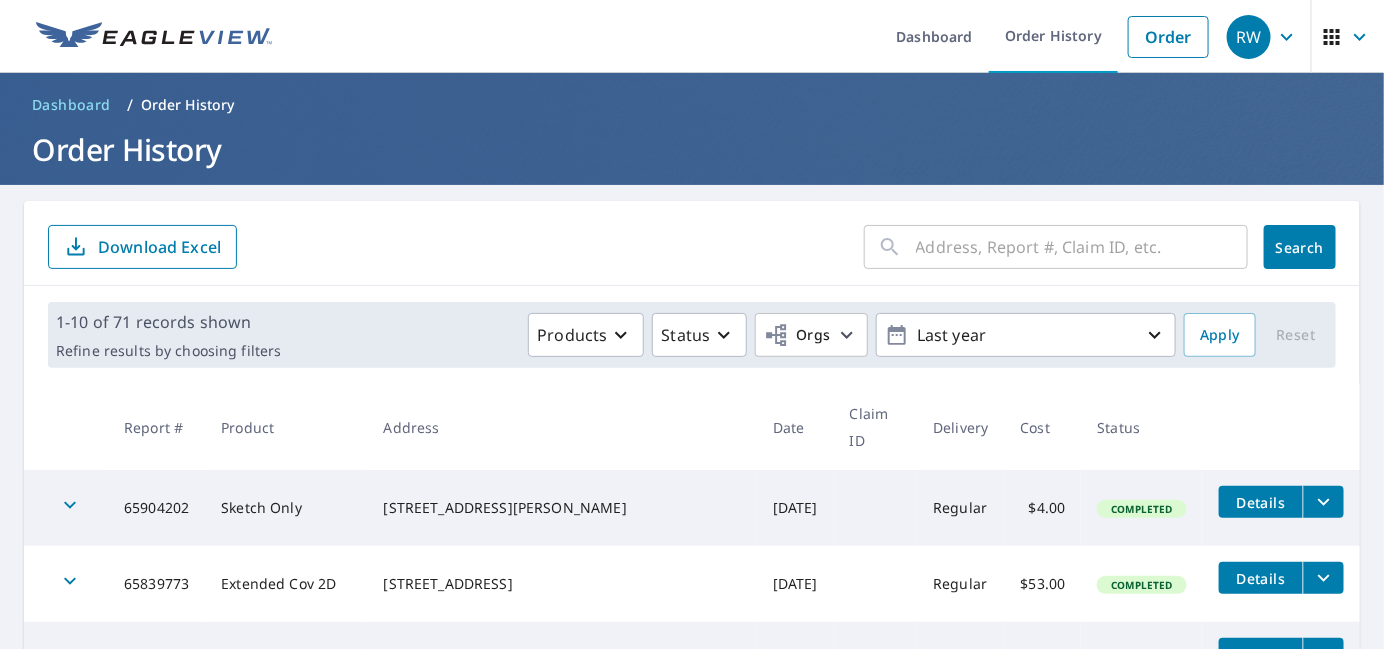 click at bounding box center (1082, 247) 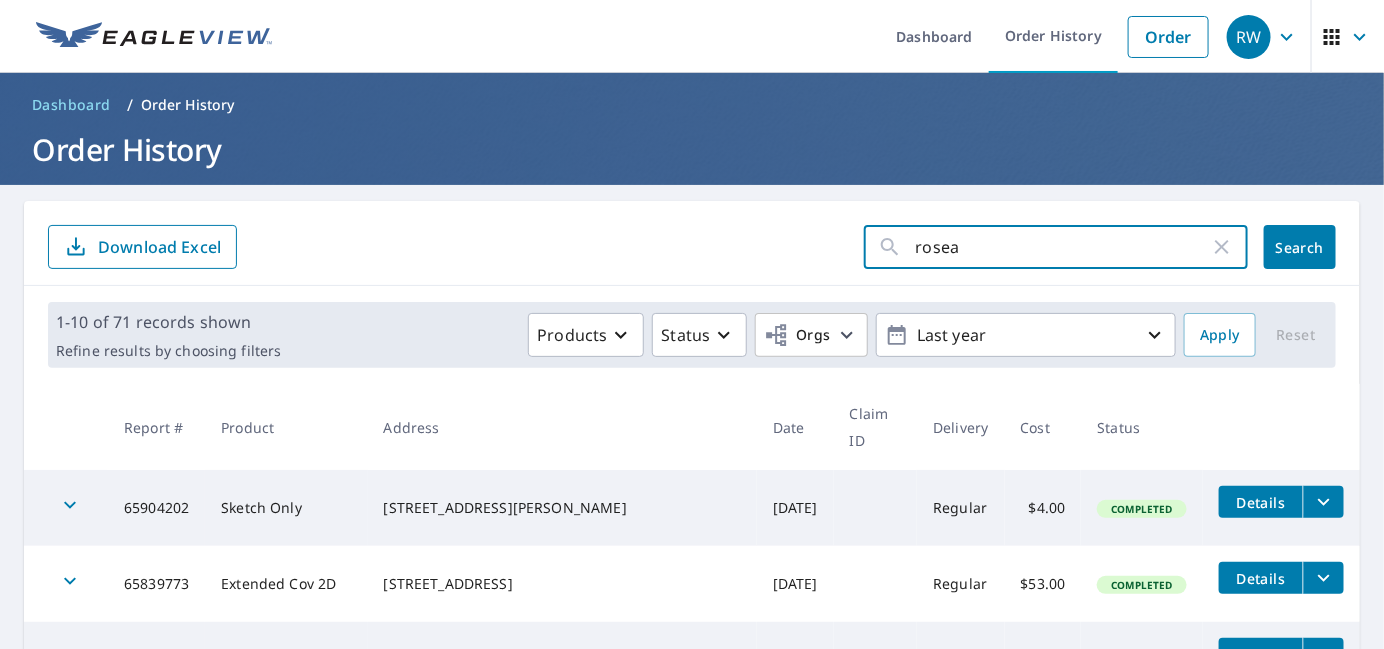 type on "roseau" 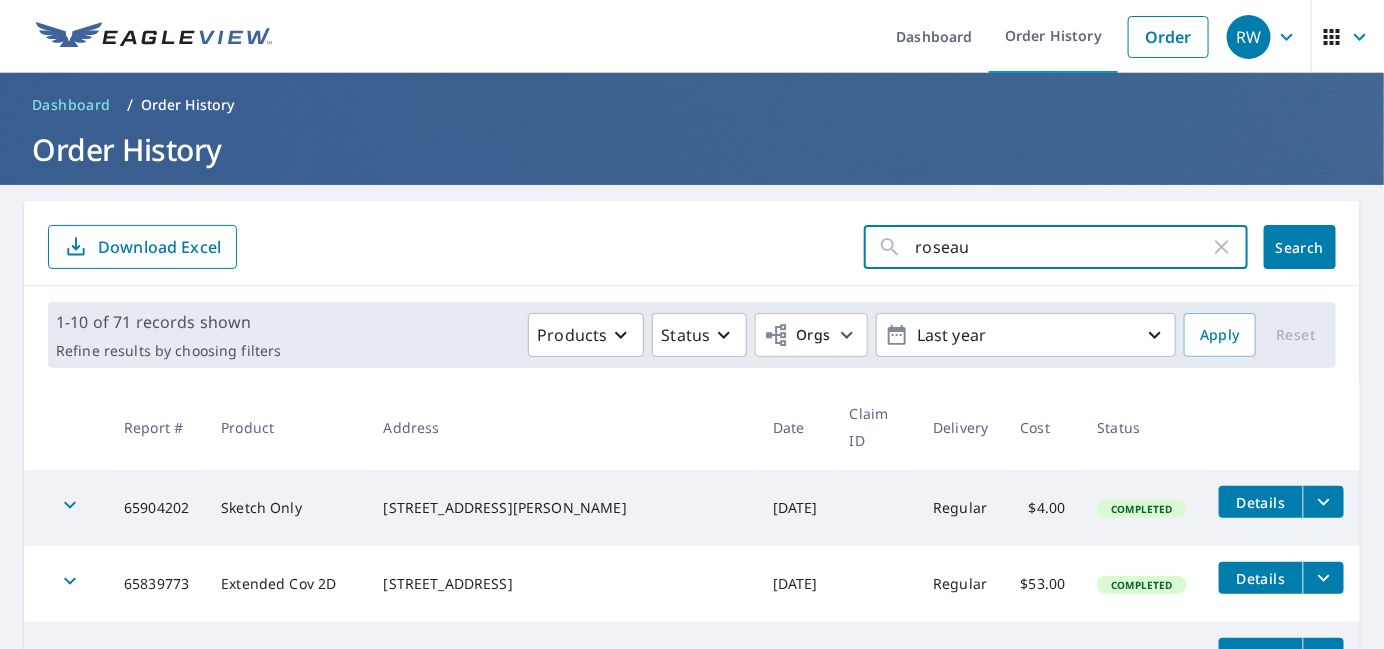 click on "Search" 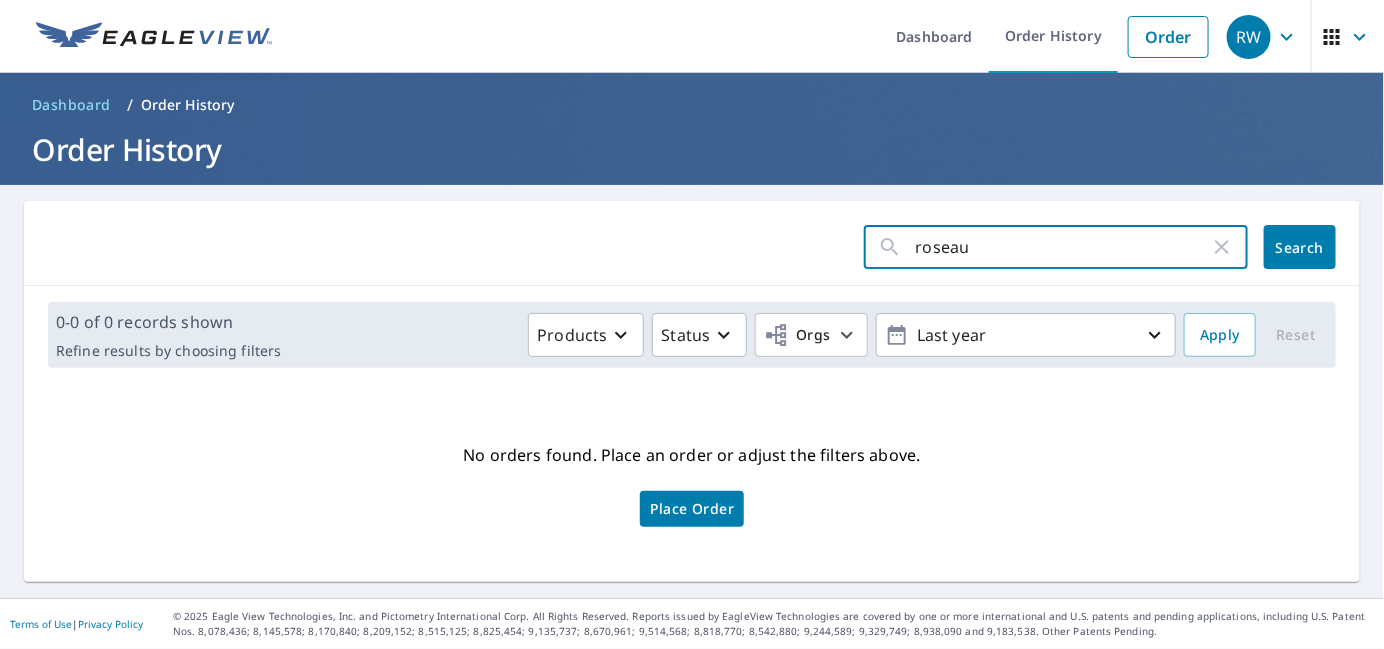 drag, startPoint x: 983, startPoint y: 248, endPoint x: 807, endPoint y: 243, distance: 176.07101 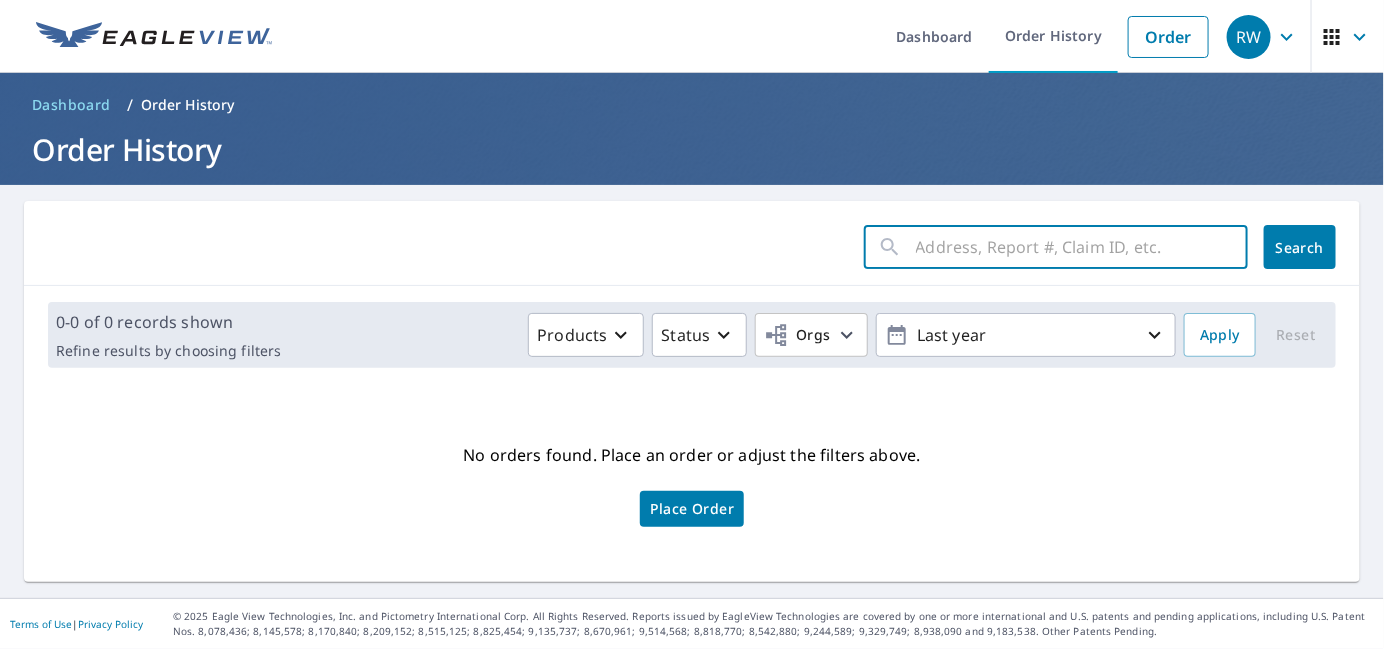 type 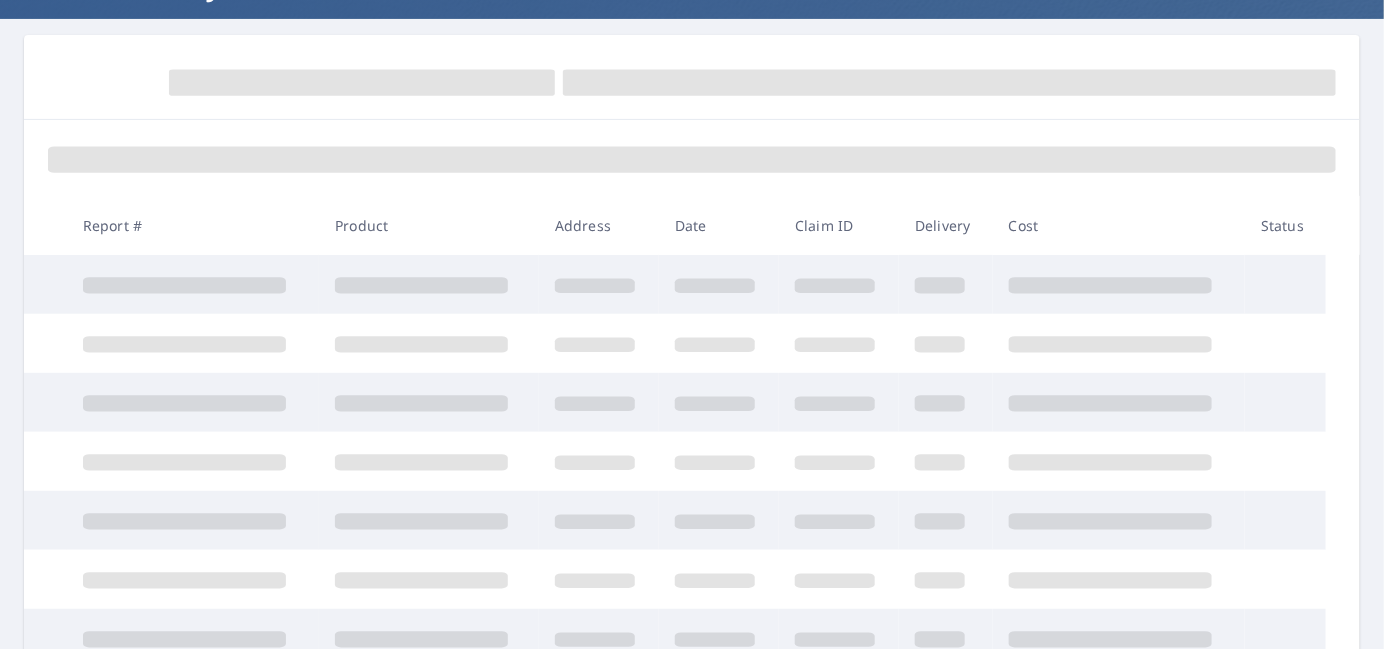scroll, scrollTop: 0, scrollLeft: 0, axis: both 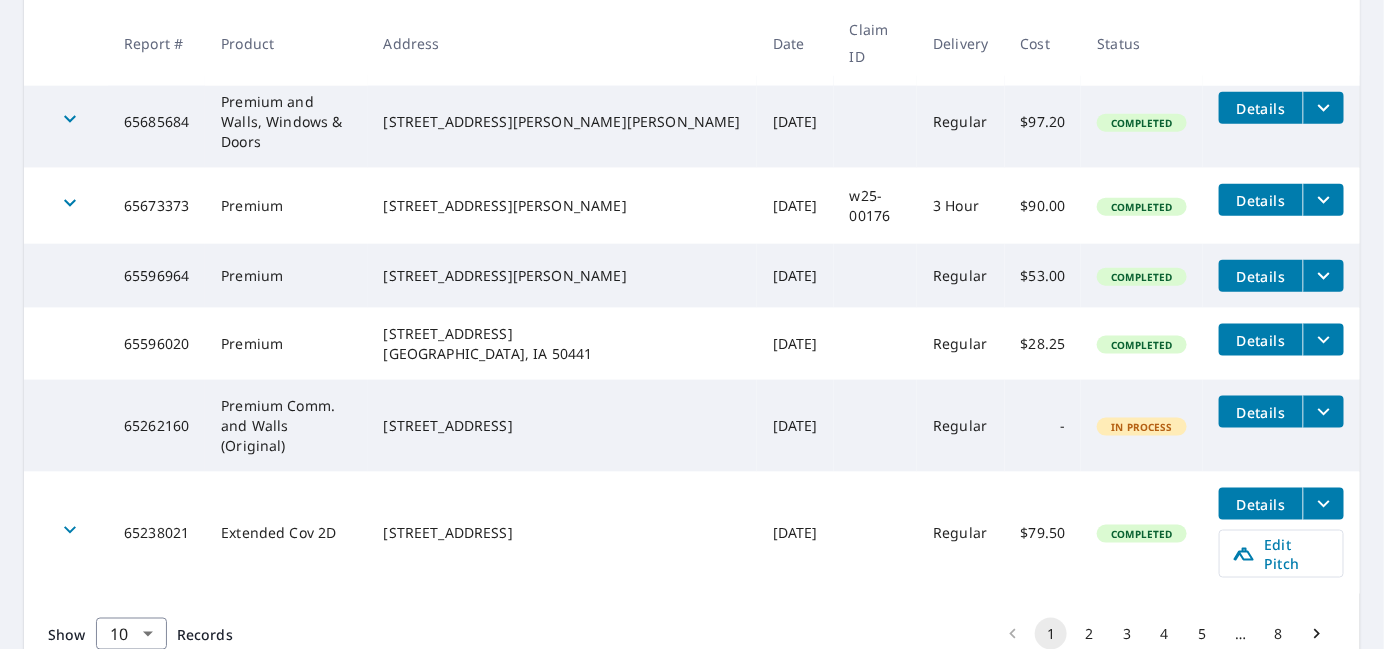 click on "2" at bounding box center [1089, 634] 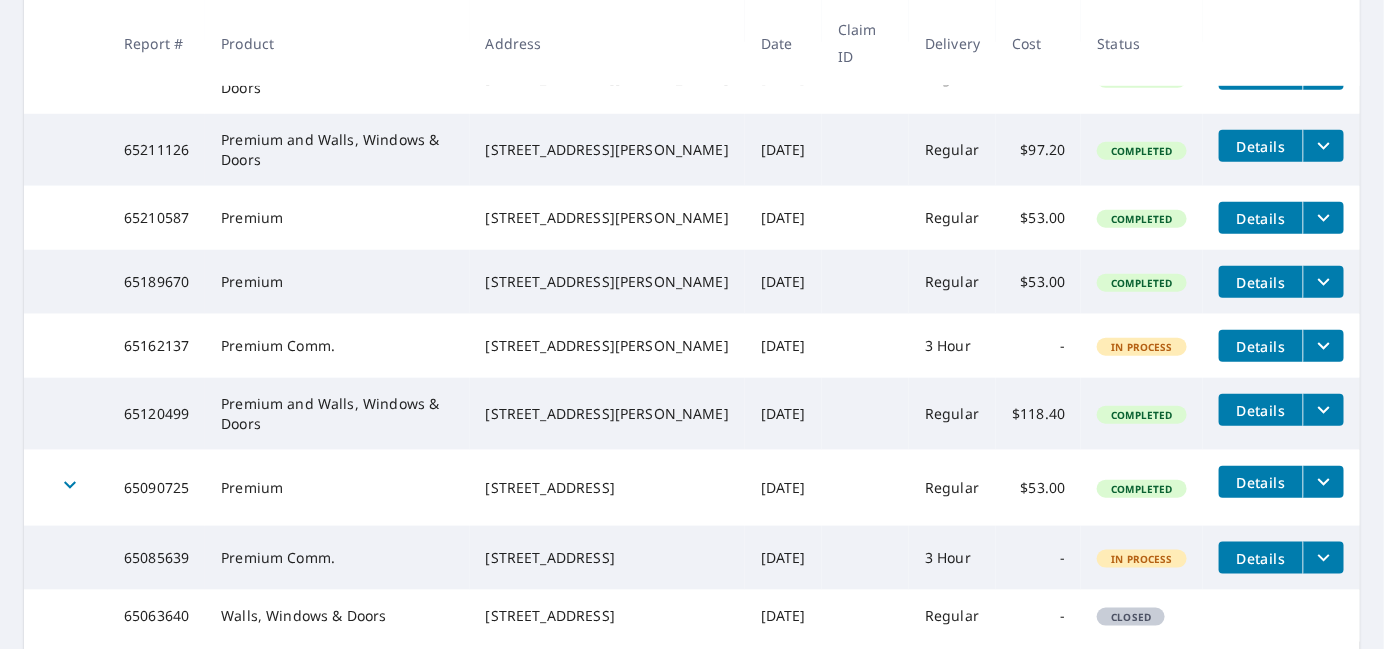 scroll, scrollTop: 666, scrollLeft: 0, axis: vertical 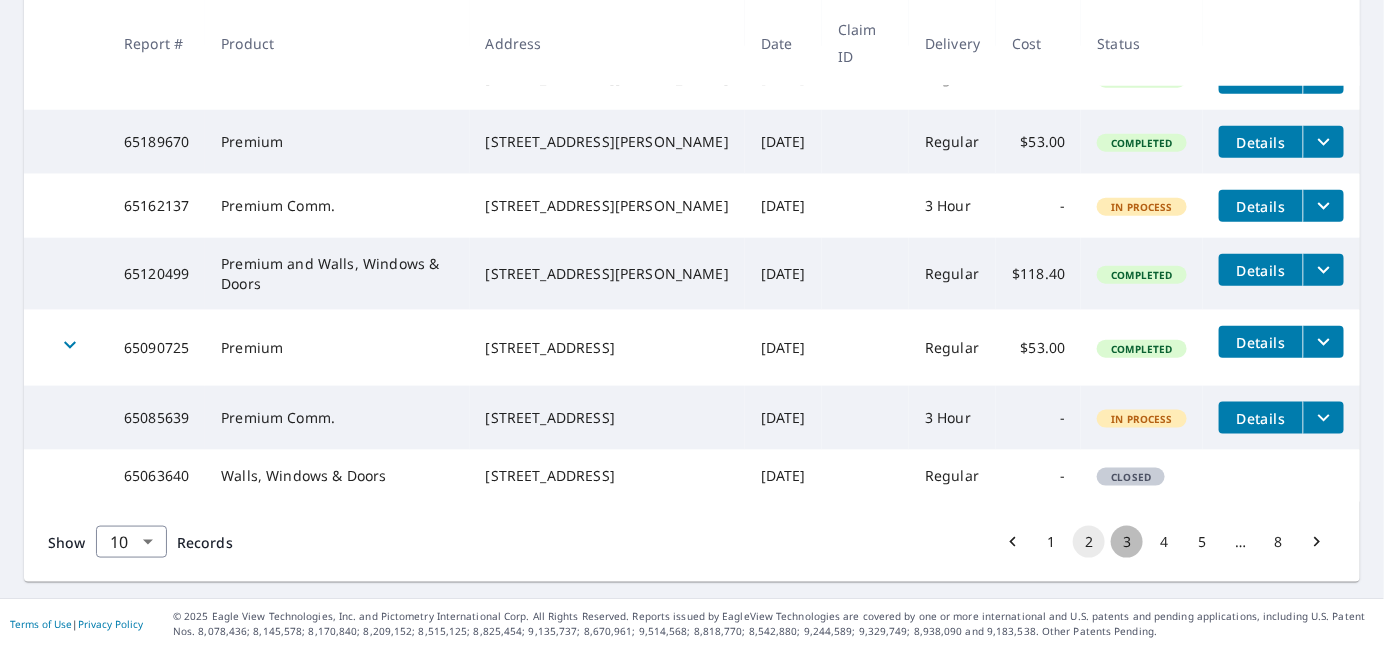 click on "3" at bounding box center [1127, 542] 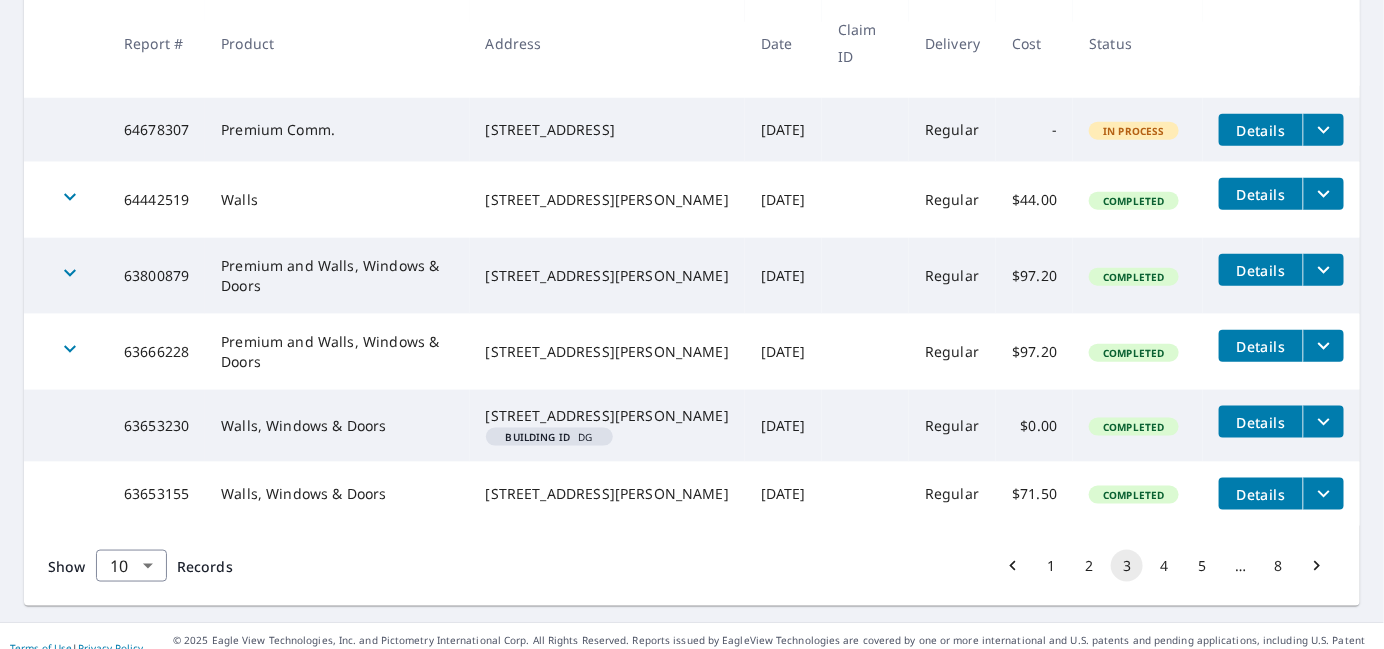 scroll, scrollTop: 791, scrollLeft: 0, axis: vertical 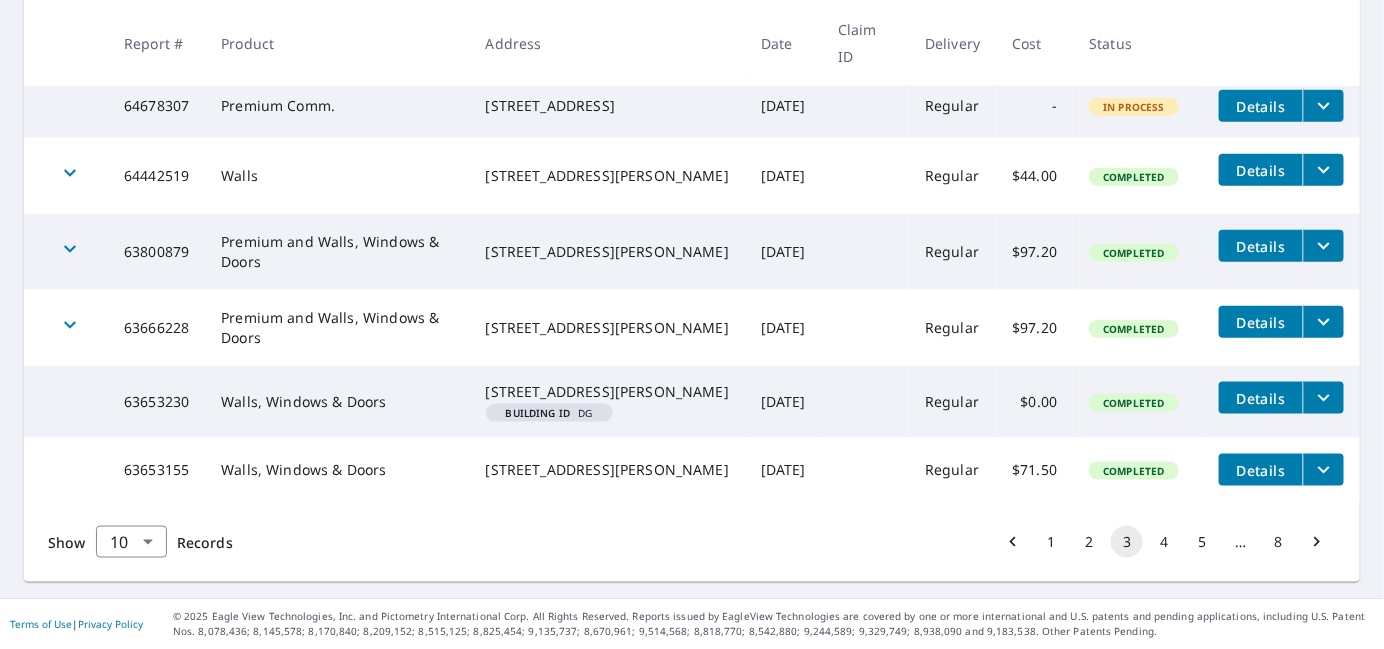 click on "4" at bounding box center (1165, 542) 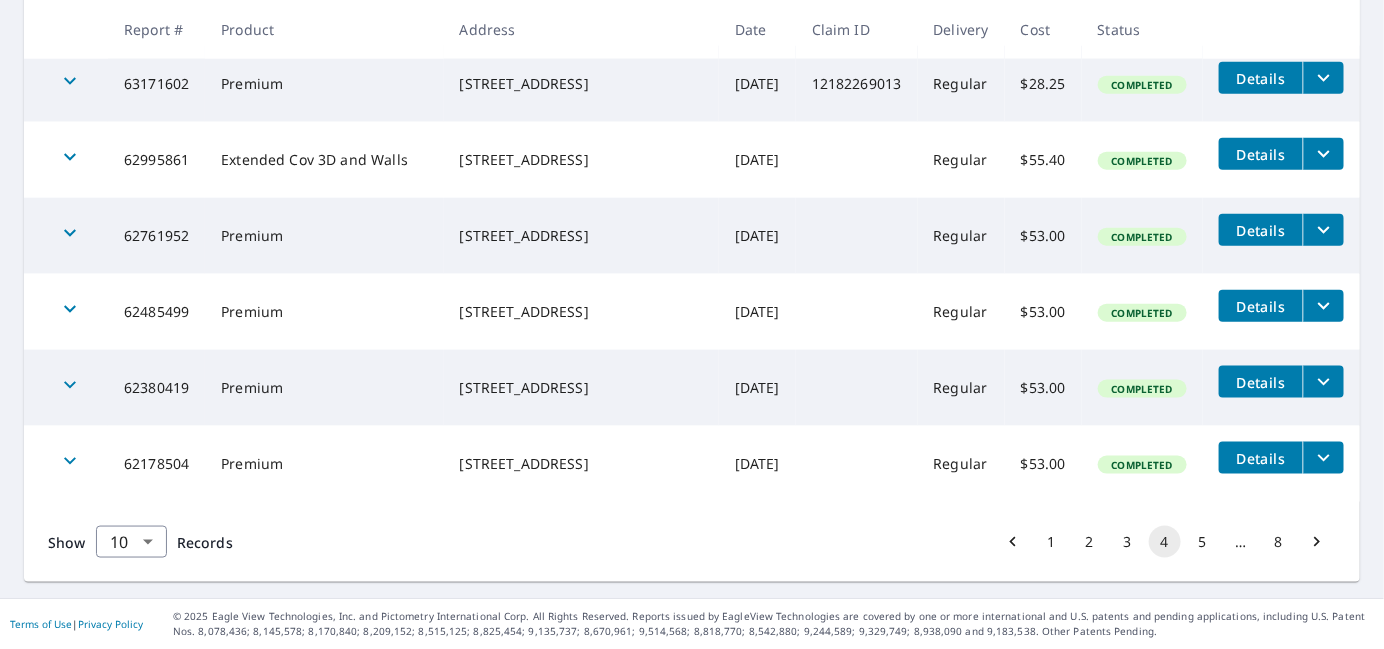 scroll, scrollTop: 0, scrollLeft: 0, axis: both 